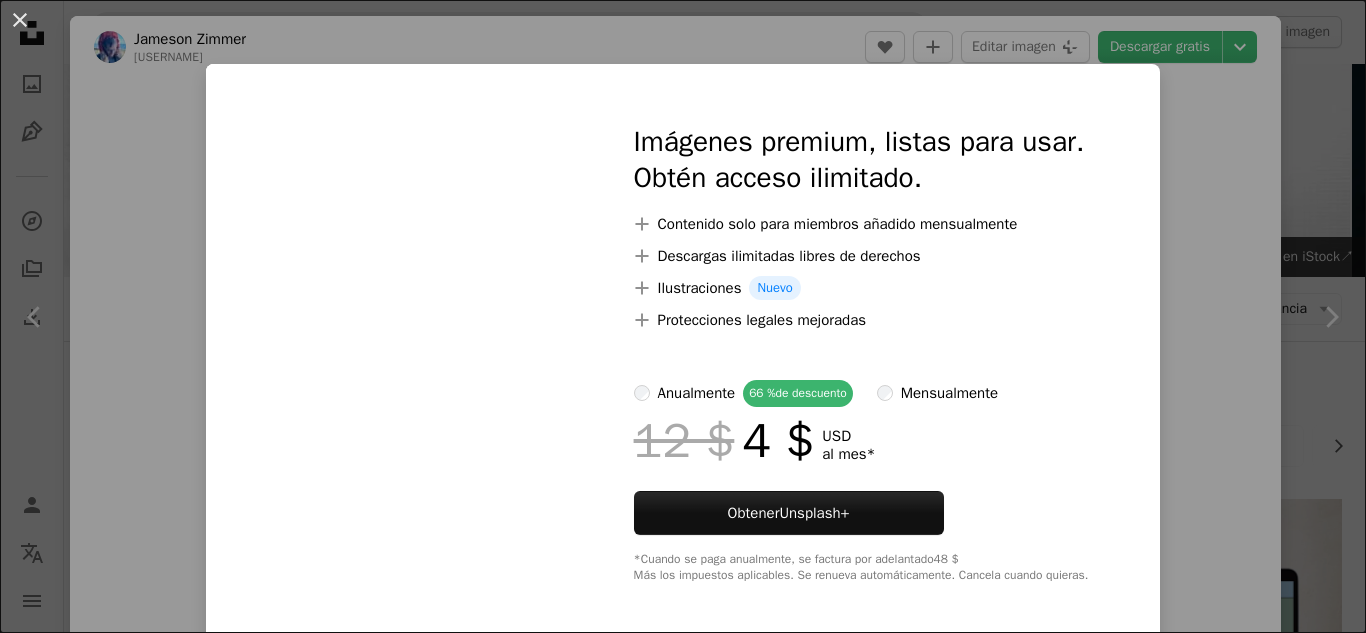 scroll, scrollTop: 1551, scrollLeft: 0, axis: vertical 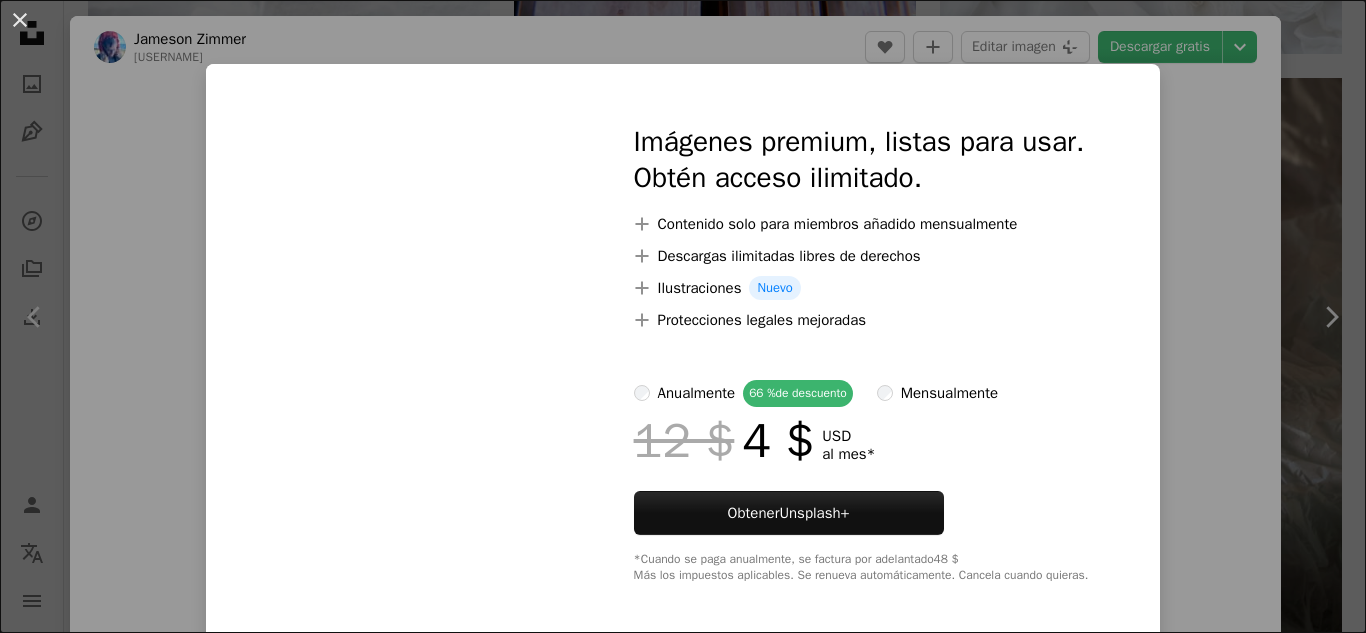 click on "An X shape Imágenes premium, listas para usar. Obtén acceso ilimitado. A plus sign Contenido solo para miembros añadido mensualmente A plus sign Descargas ilimitadas libres de derechos A plus sign Ilustraciones  Nuevo A plus sign Protecciones legales mejoradas anualmente 66 %  de descuento mensualmente 12 $   4 $ USD al mes * Obtener  Unsplash+ *Cuando se paga anualmente, se factura por adelantado  48 $ Más los impuestos aplicables. Se renueva automáticamente. Cancela cuando quieras." at bounding box center (683, 316) 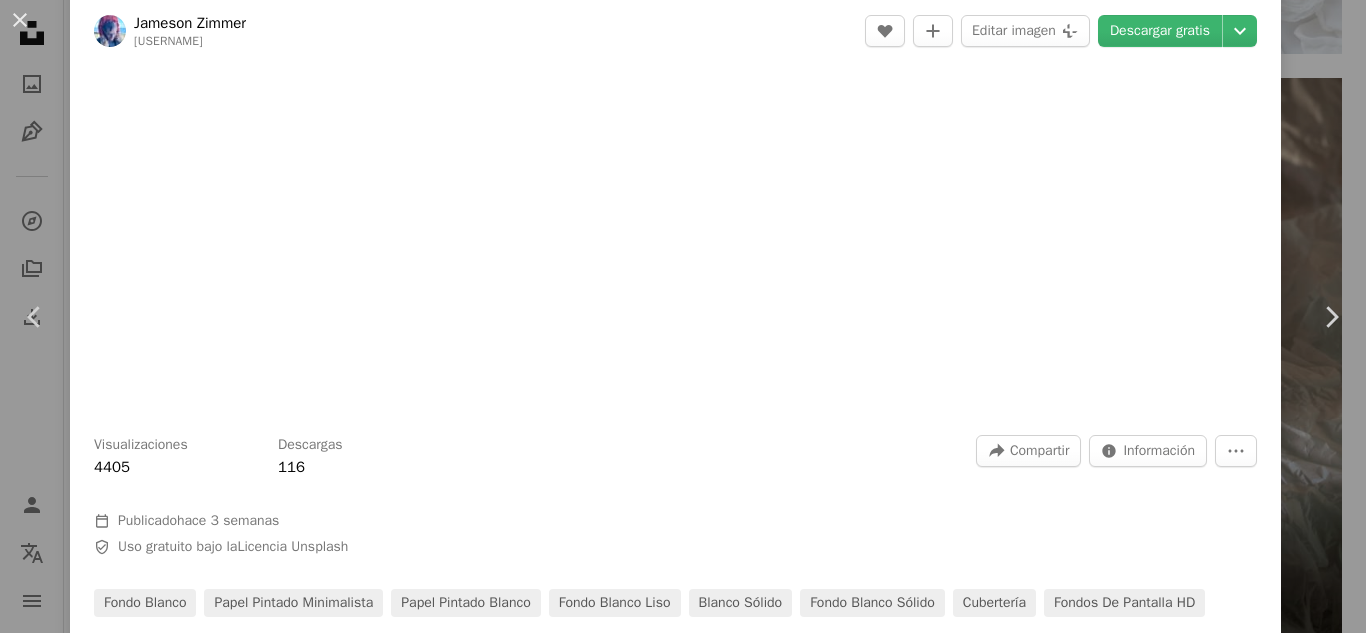 scroll, scrollTop: 264, scrollLeft: 0, axis: vertical 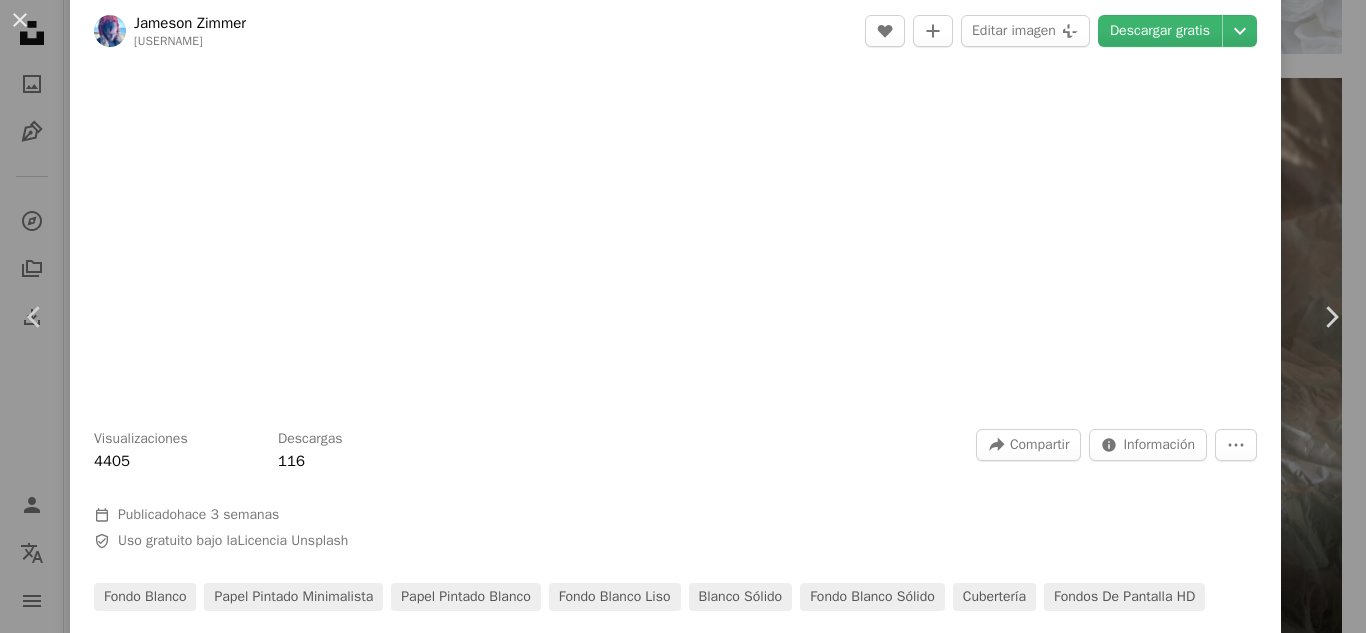 click at bounding box center [675, 114] 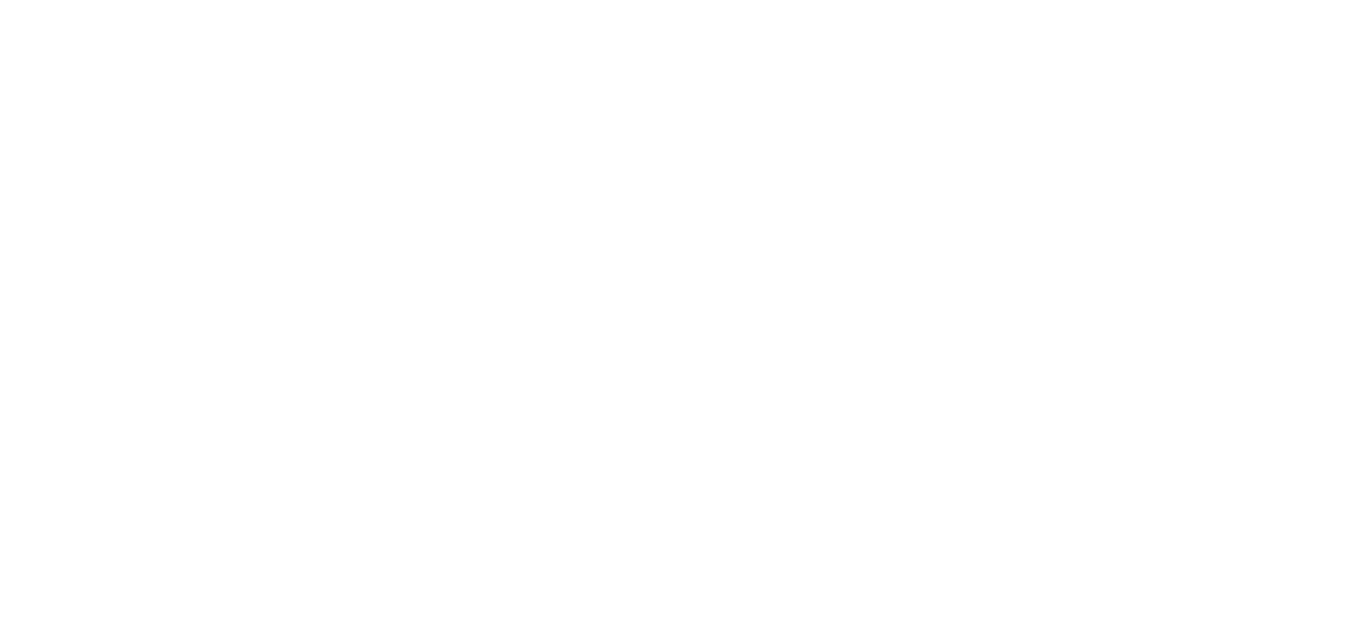 scroll, scrollTop: 872, scrollLeft: 0, axis: vertical 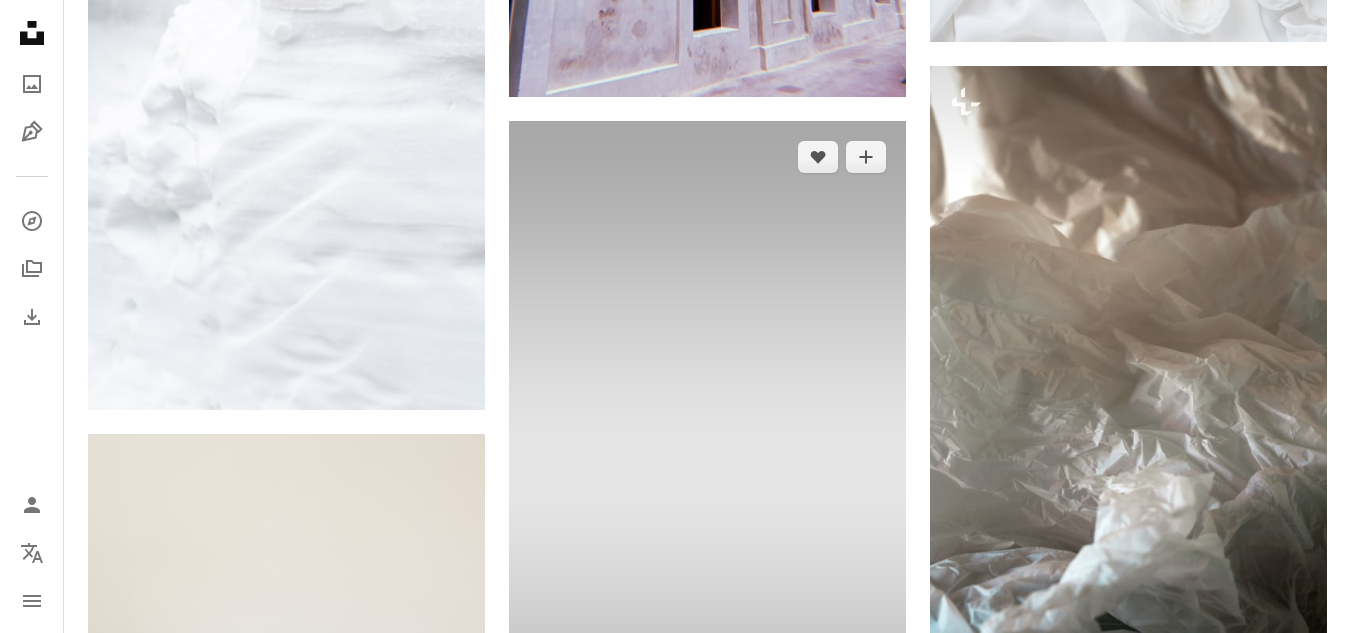 click at bounding box center [707, 474] 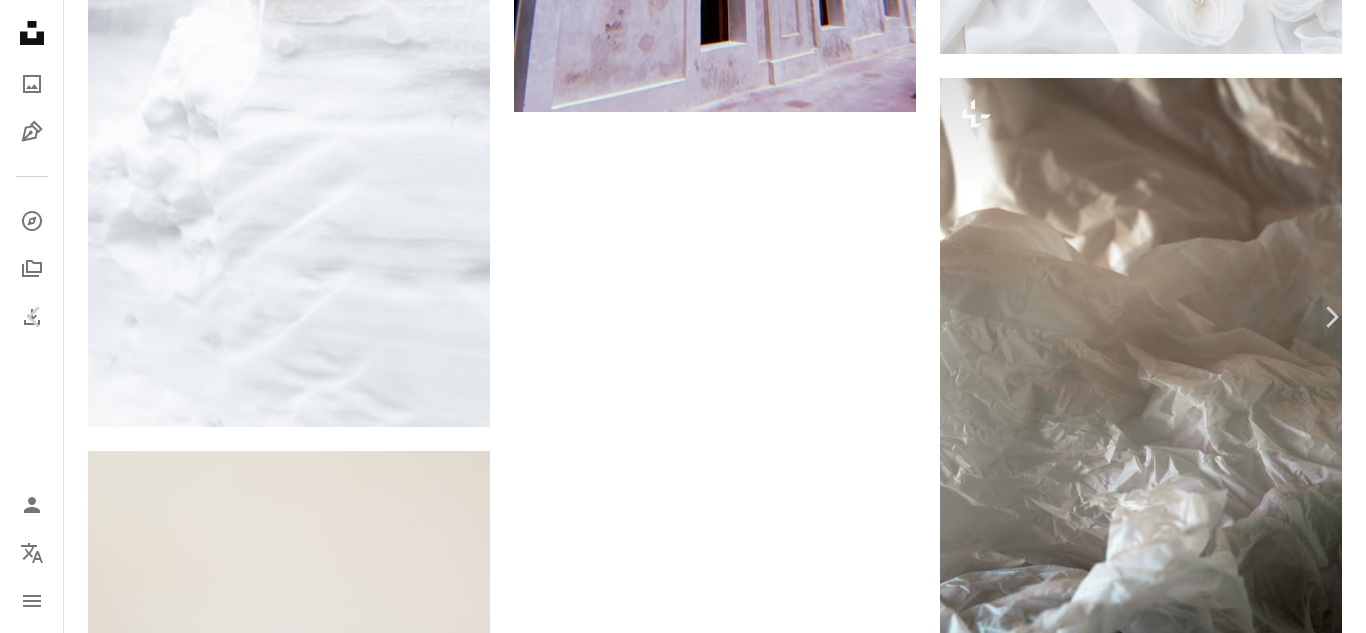 click on "Zoom in" at bounding box center (675, 3851) 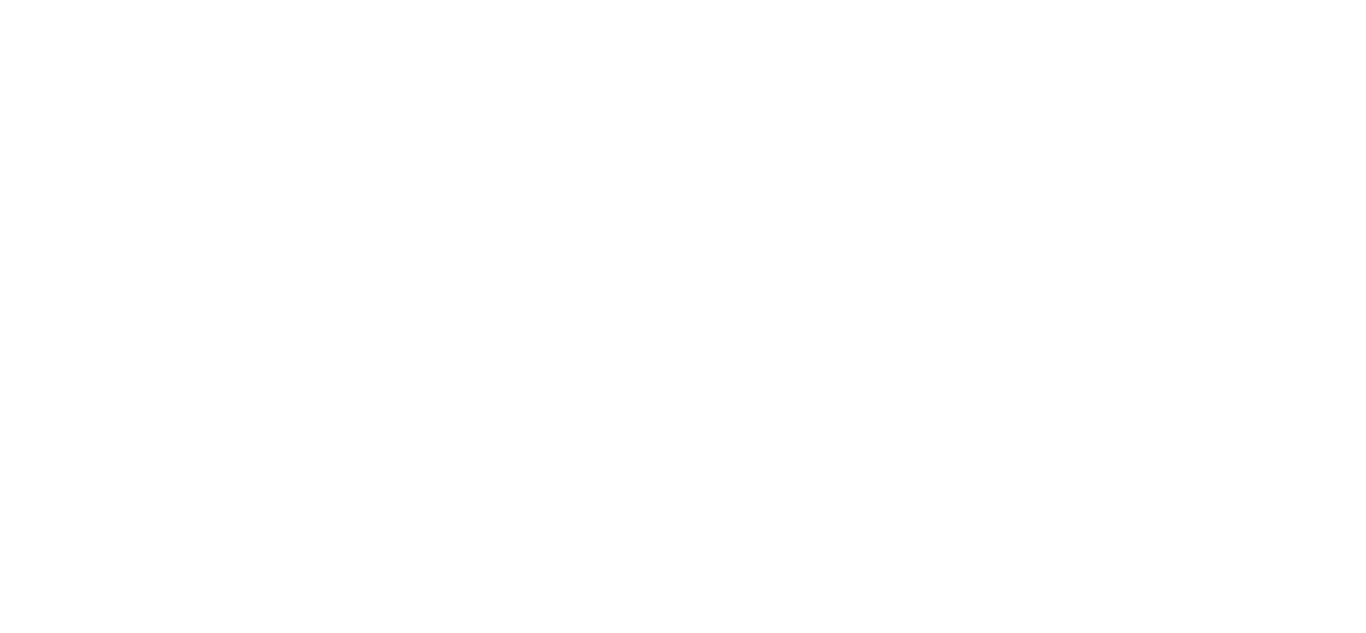 scroll, scrollTop: 873, scrollLeft: 0, axis: vertical 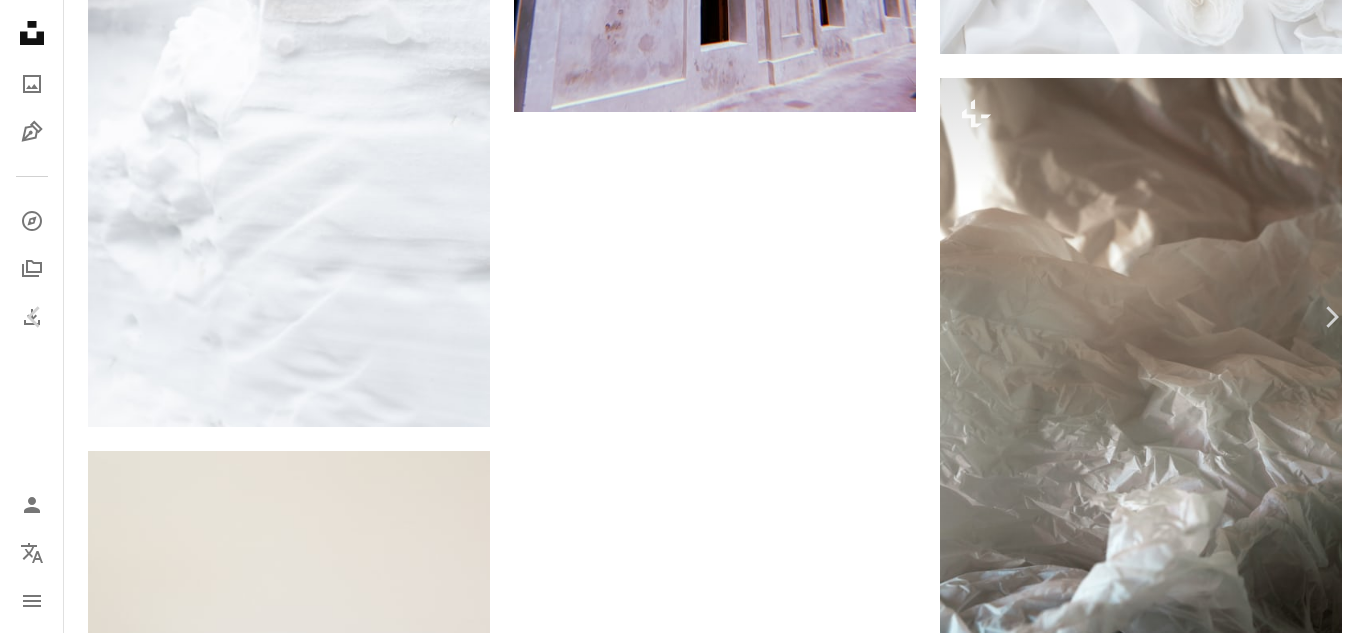 click on "Plus sign for Unsplash+" 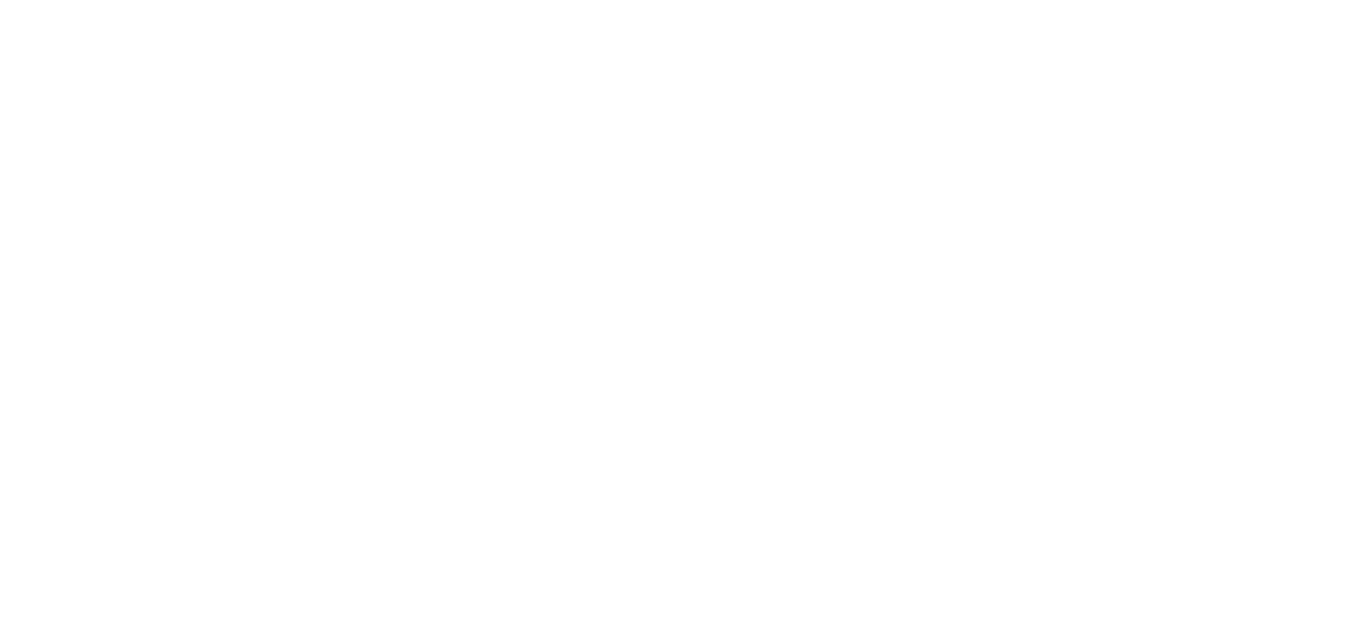 scroll, scrollTop: 873, scrollLeft: 0, axis: vertical 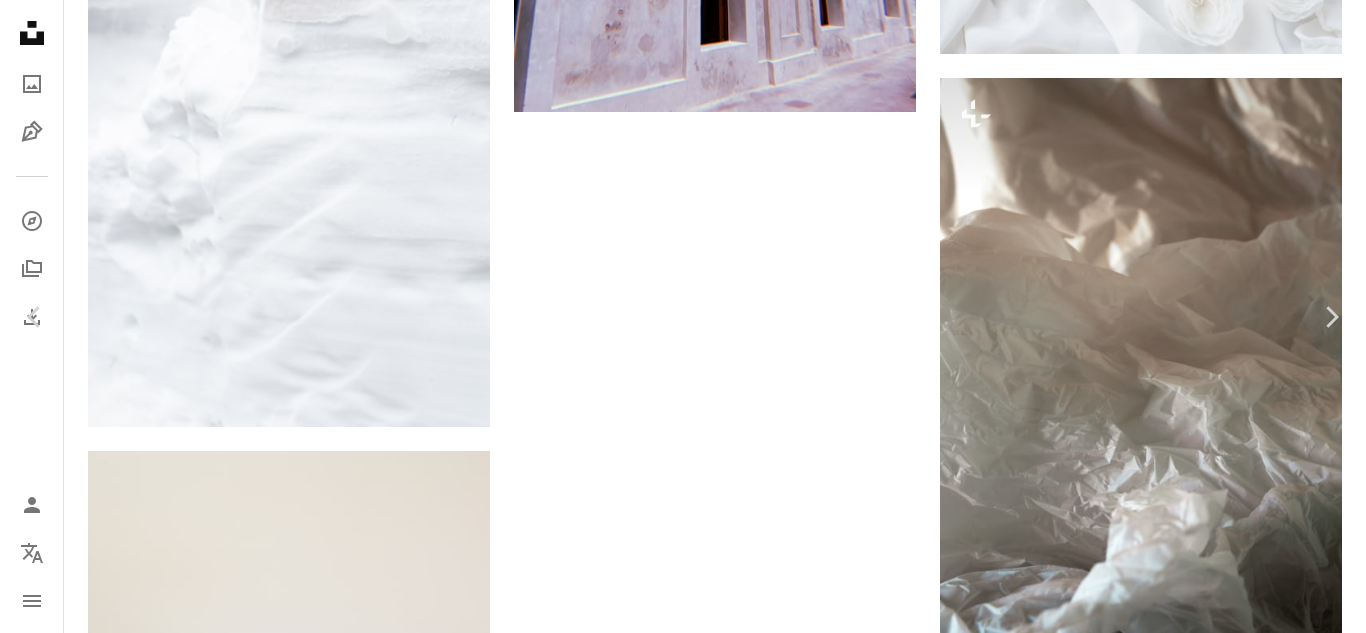 click on "Zoom in" at bounding box center (675, 3763) 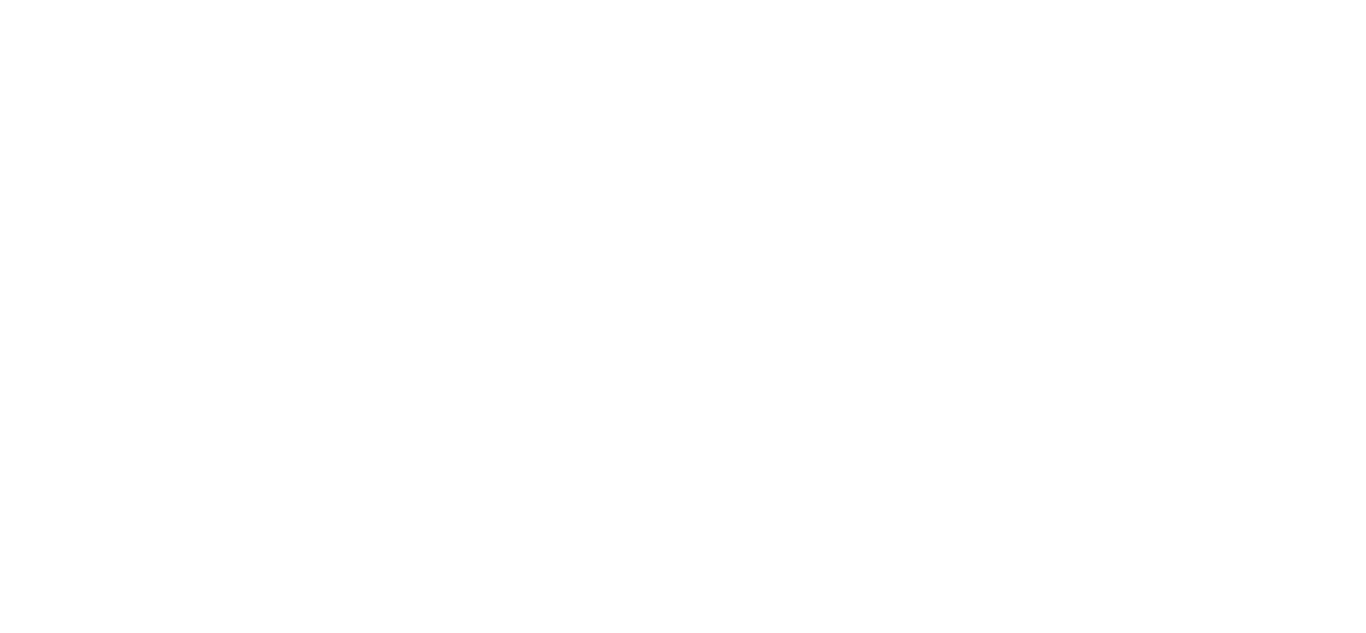 scroll, scrollTop: 873, scrollLeft: 0, axis: vertical 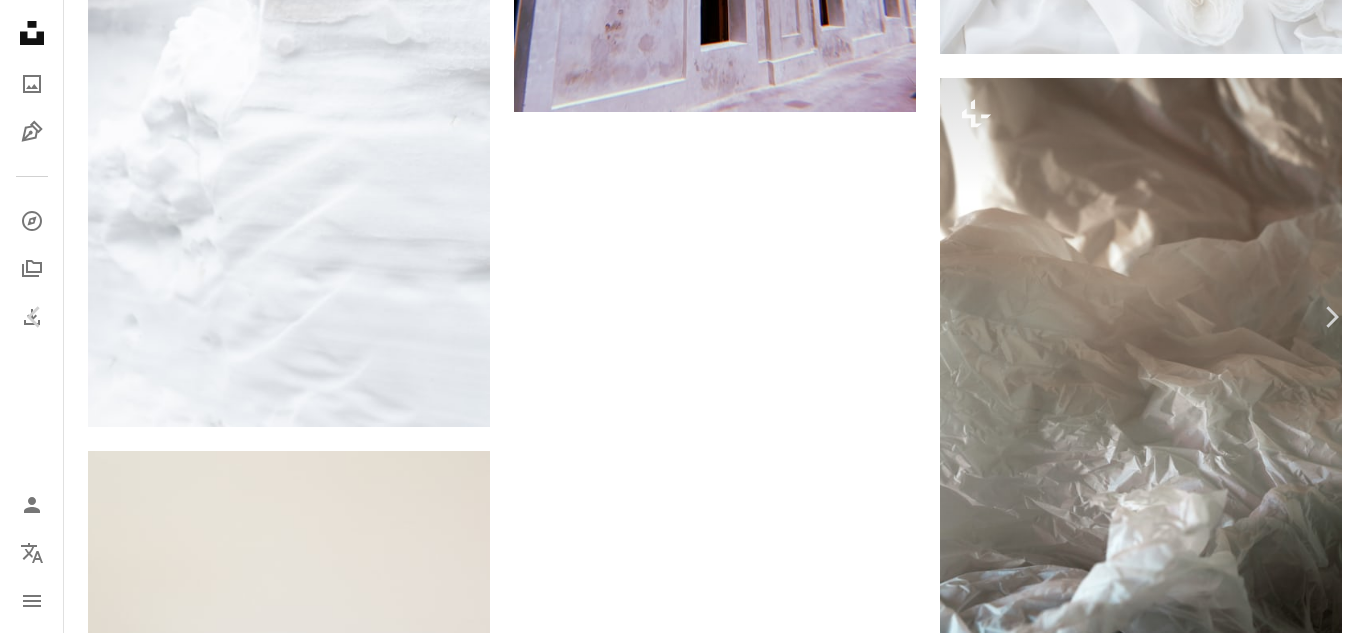 click at bounding box center [675, 3763] 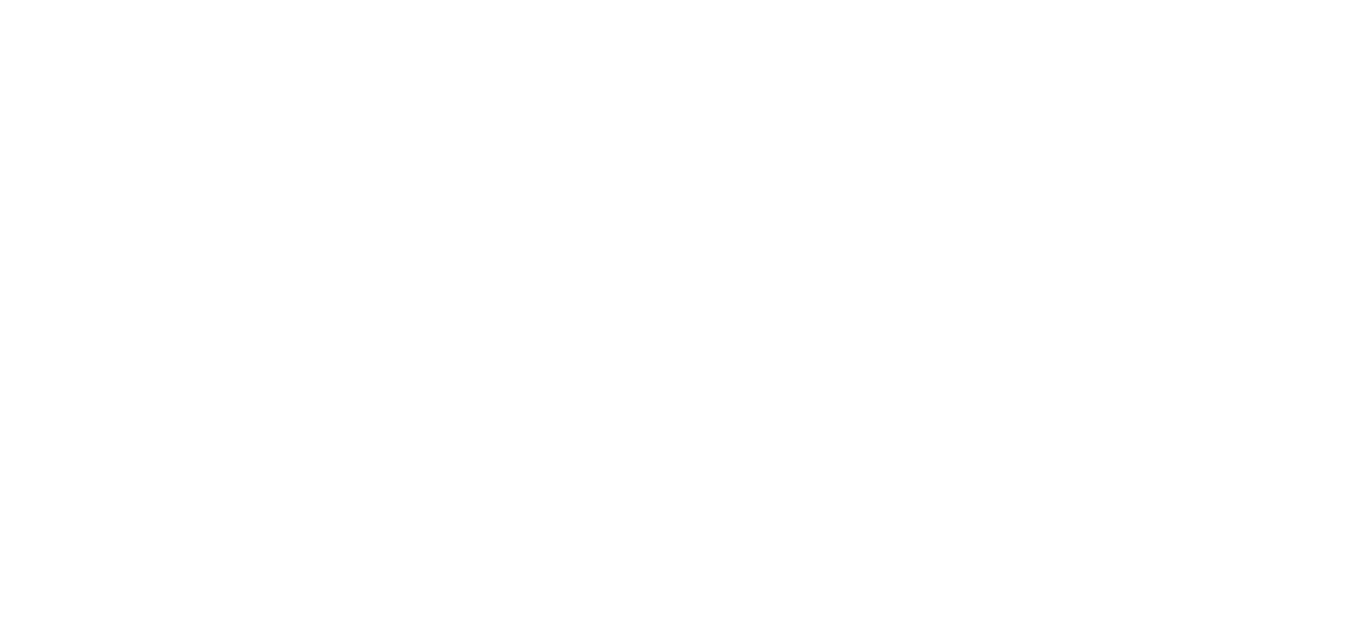 scroll, scrollTop: 873, scrollLeft: 0, axis: vertical 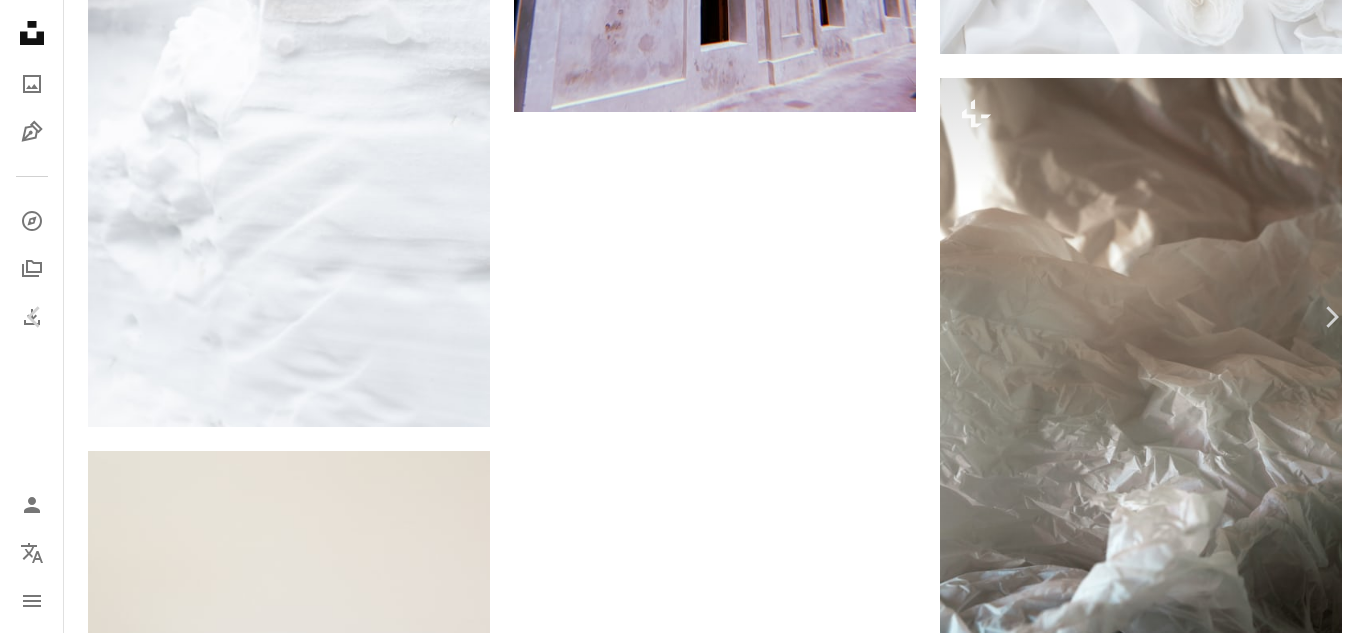click at bounding box center [675, 3763] 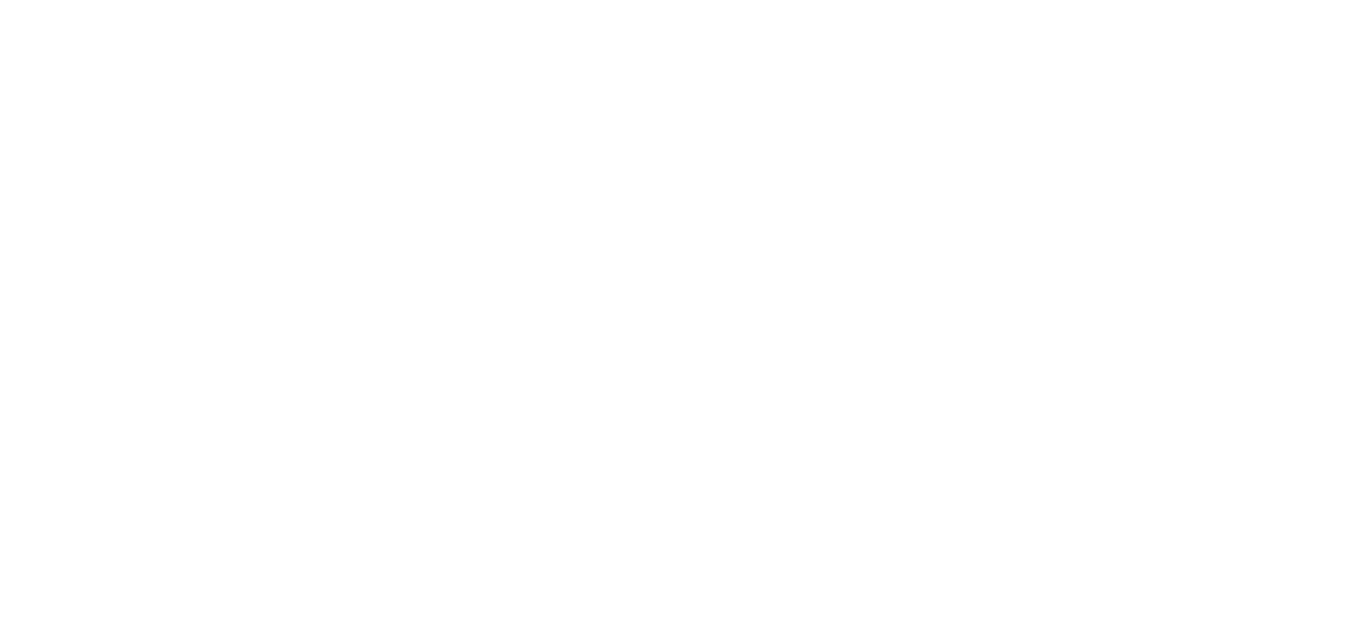 scroll, scrollTop: 873, scrollLeft: 0, axis: vertical 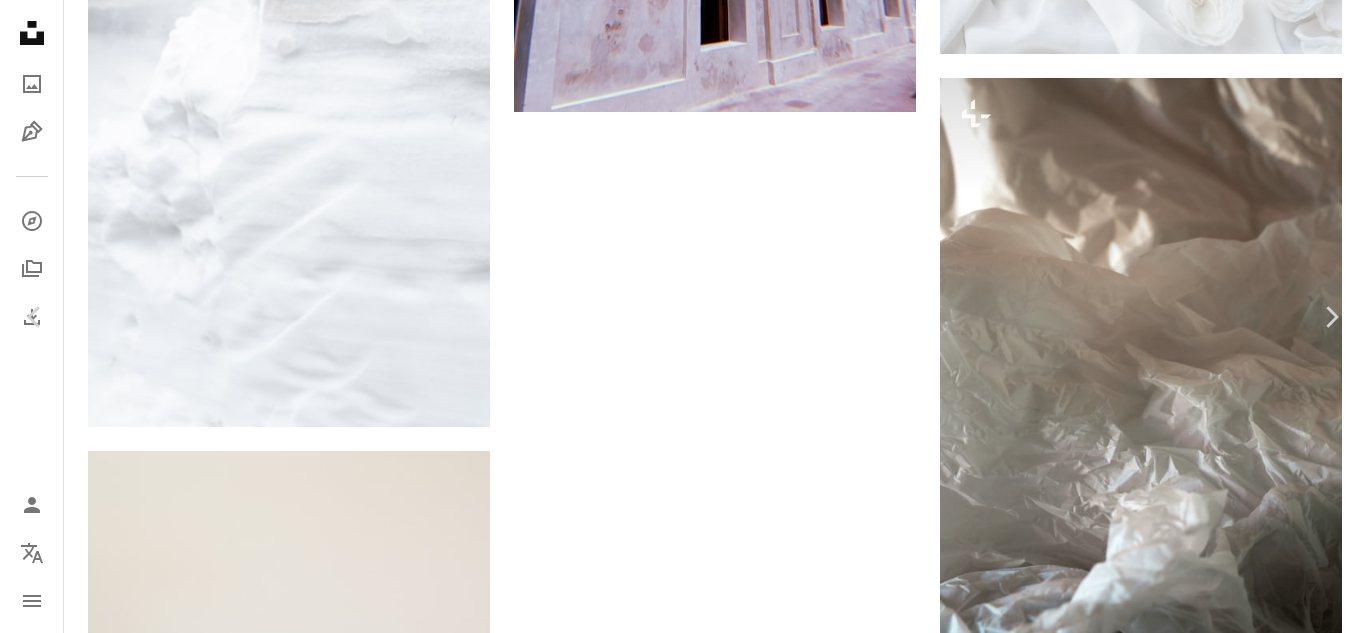 type 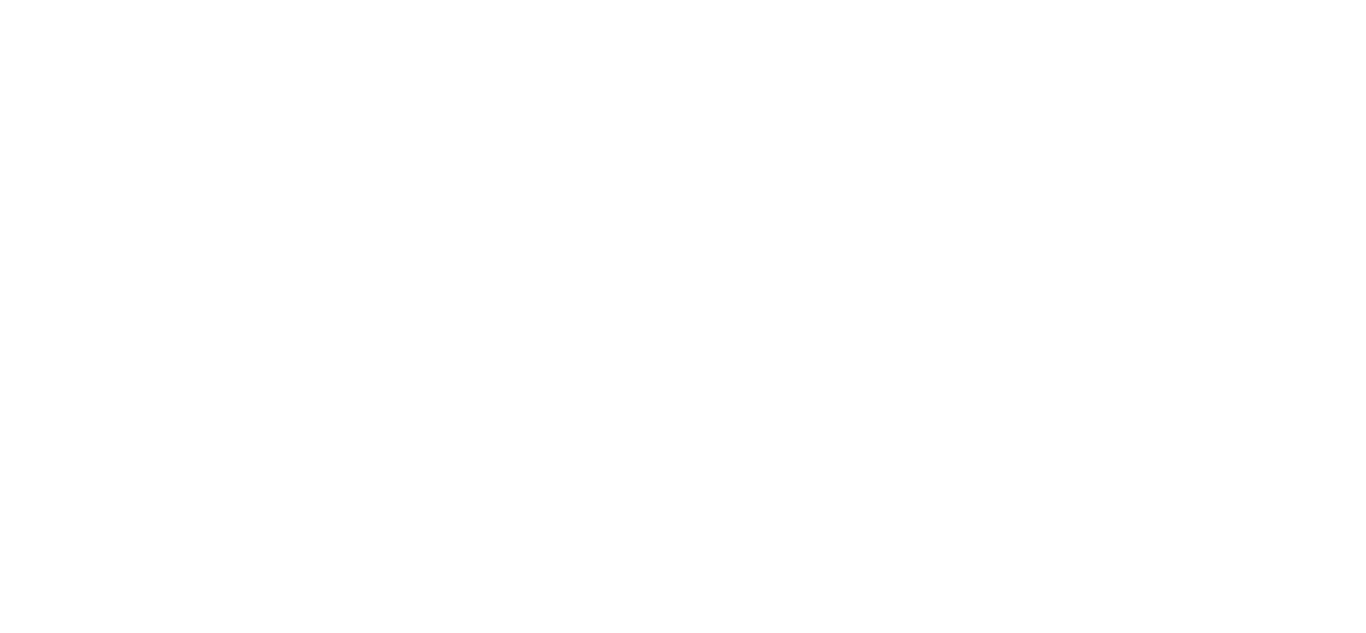 scroll, scrollTop: 873, scrollLeft: 0, axis: vertical 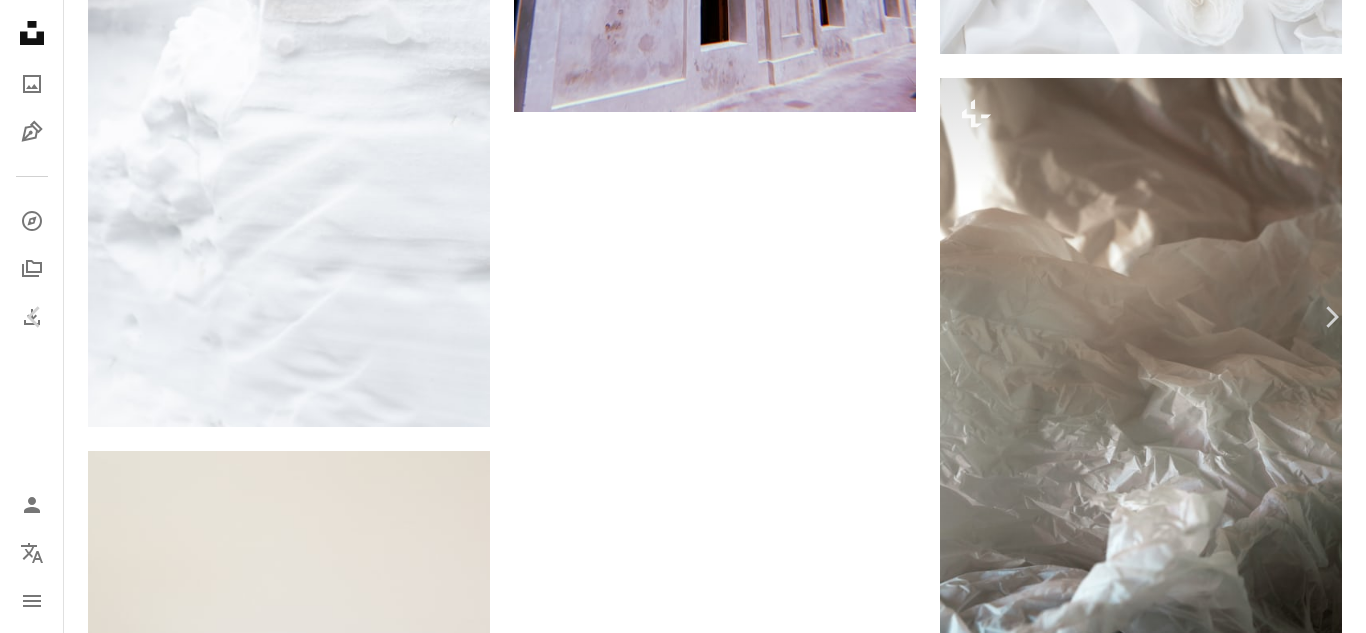 click at bounding box center [675, 3763] 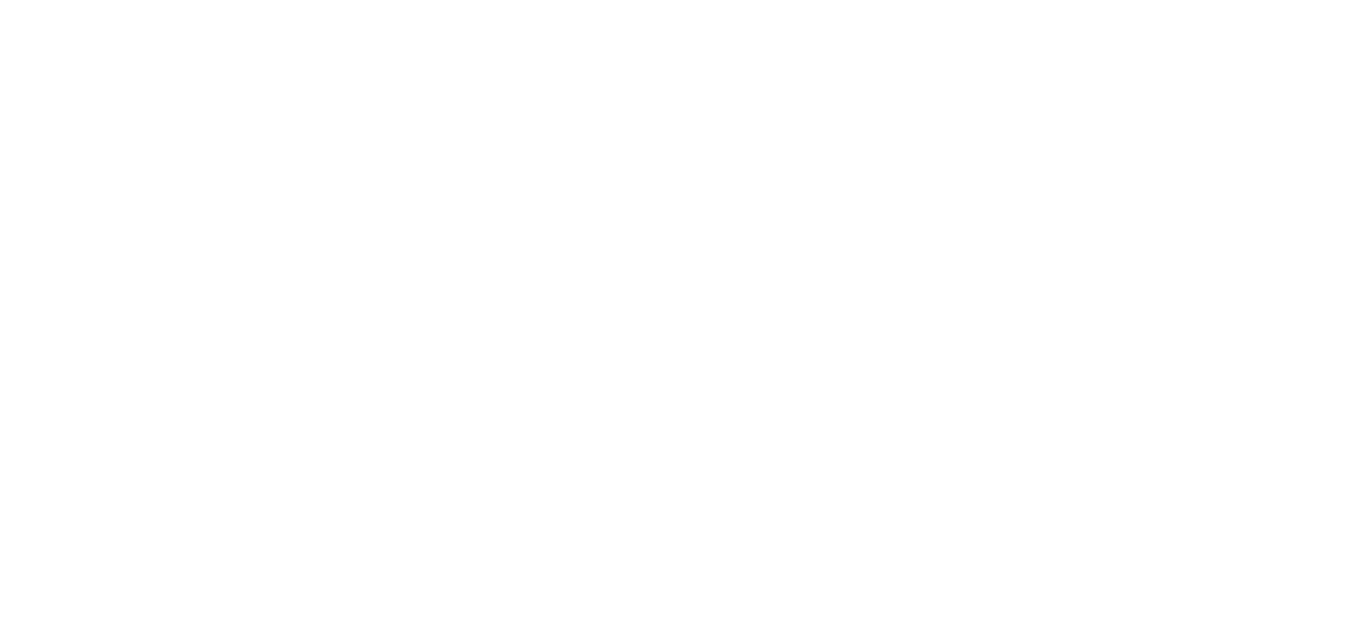 click at bounding box center (683, 1215) 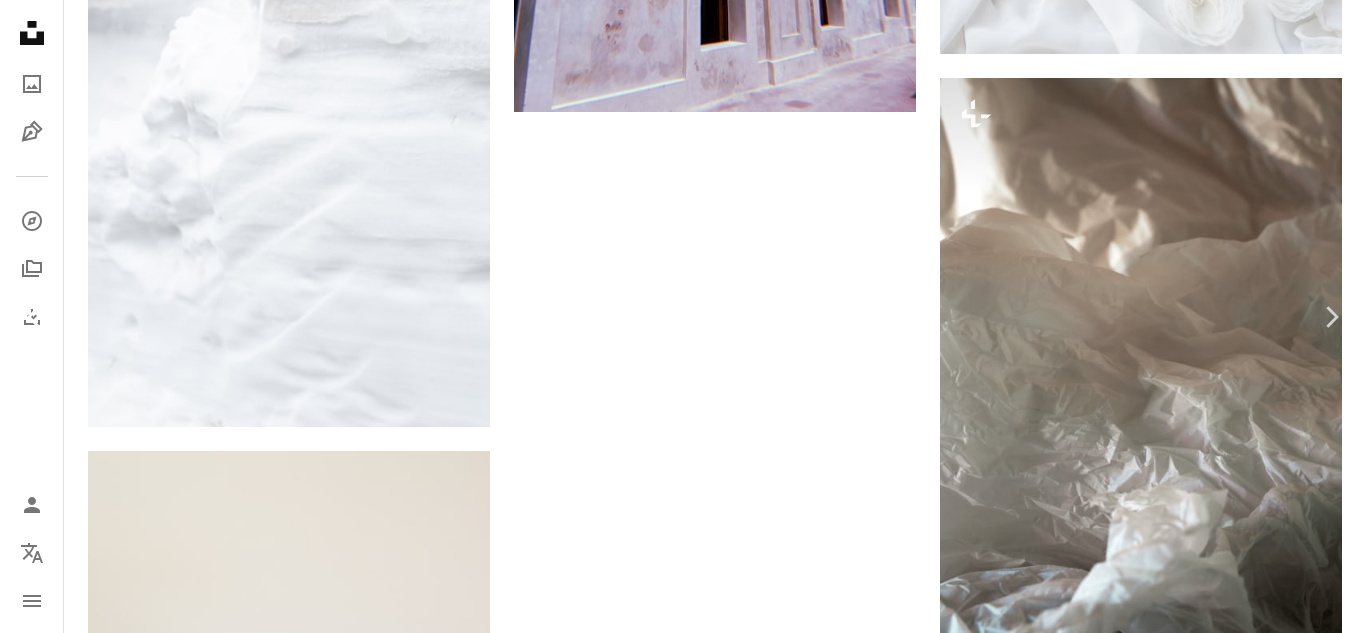 click 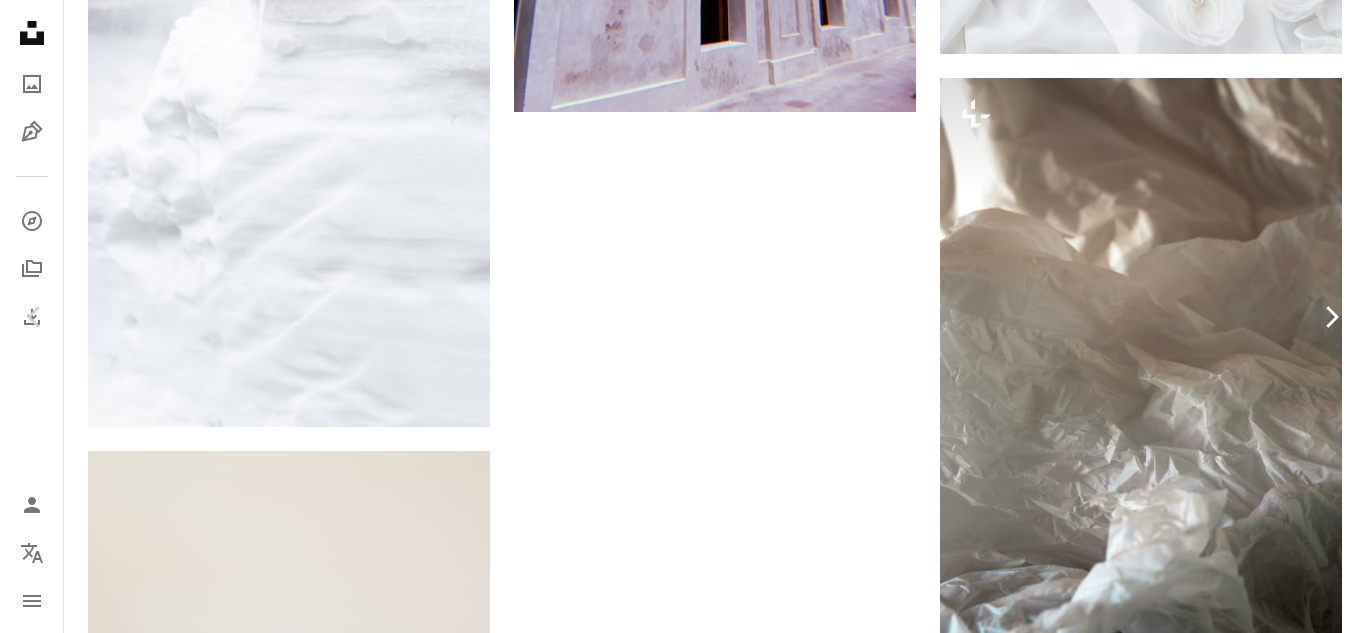 click 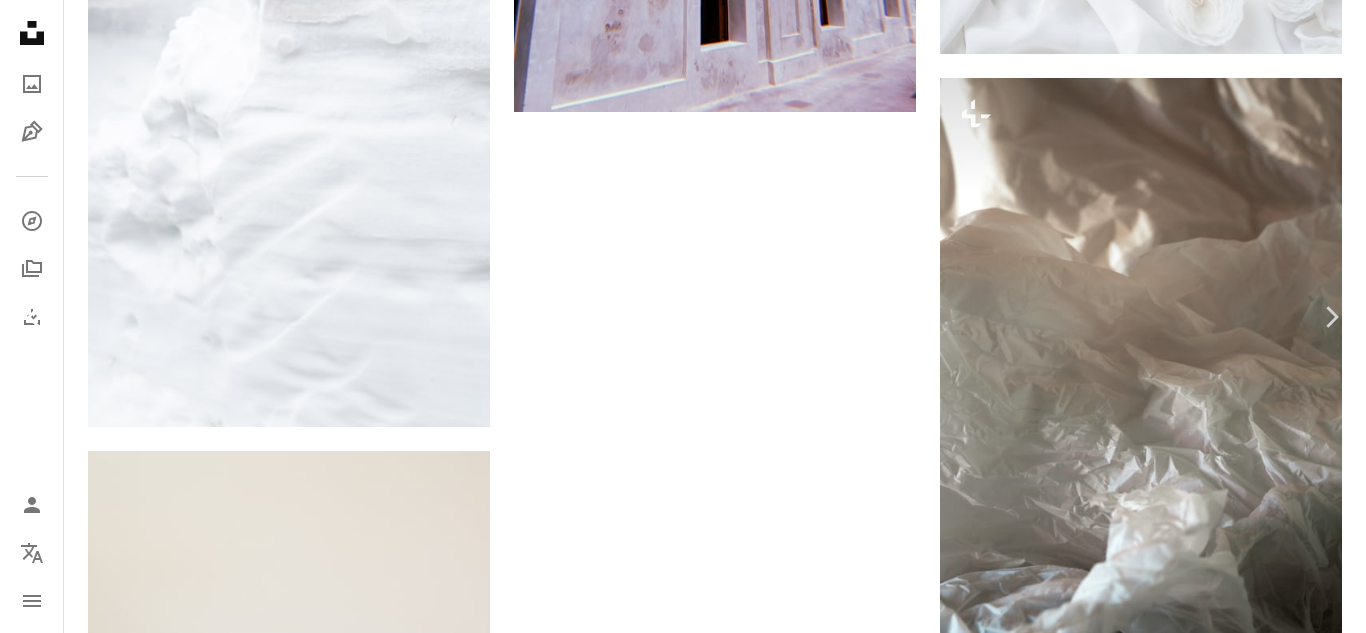 click on "Chevron left" 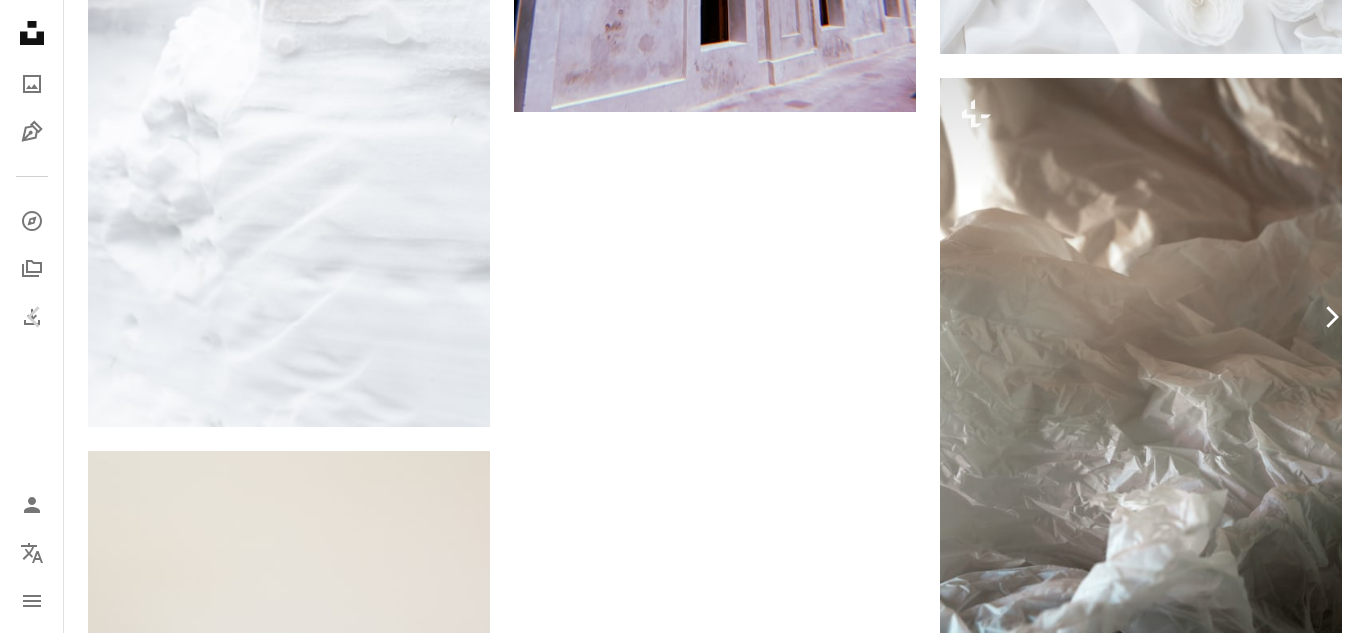 click on "Chevron right" at bounding box center [1331, 317] 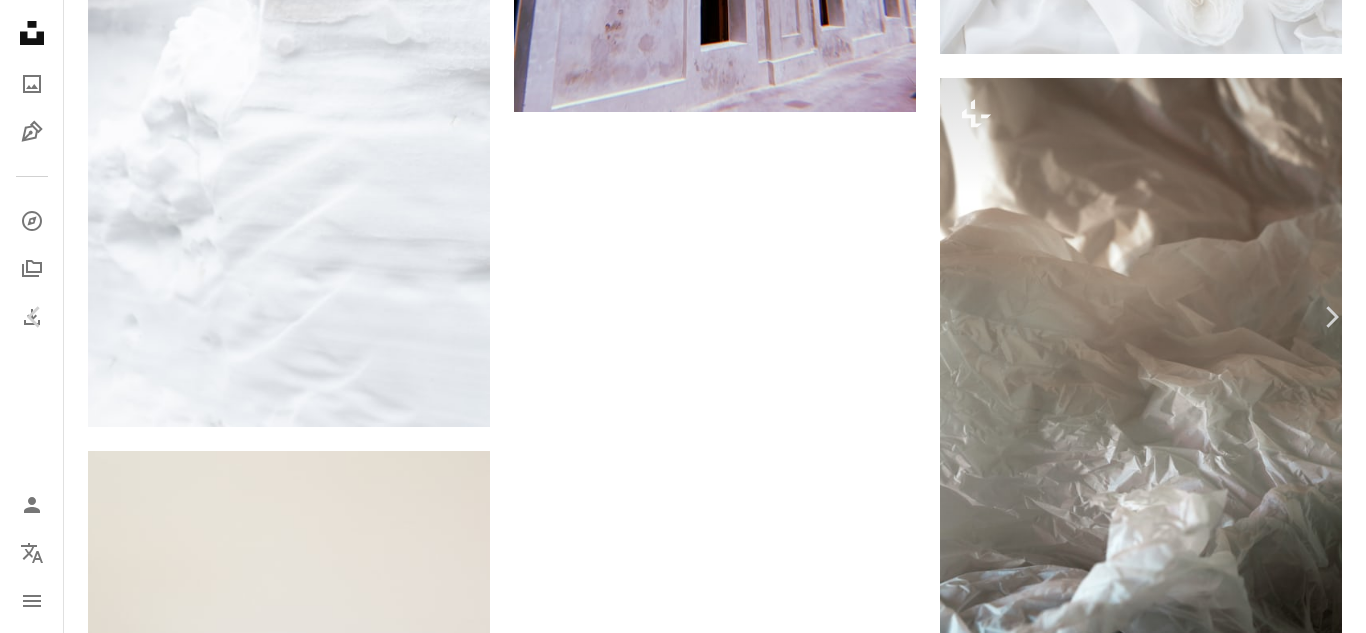 click on "Zoom in" at bounding box center [675, 6963] 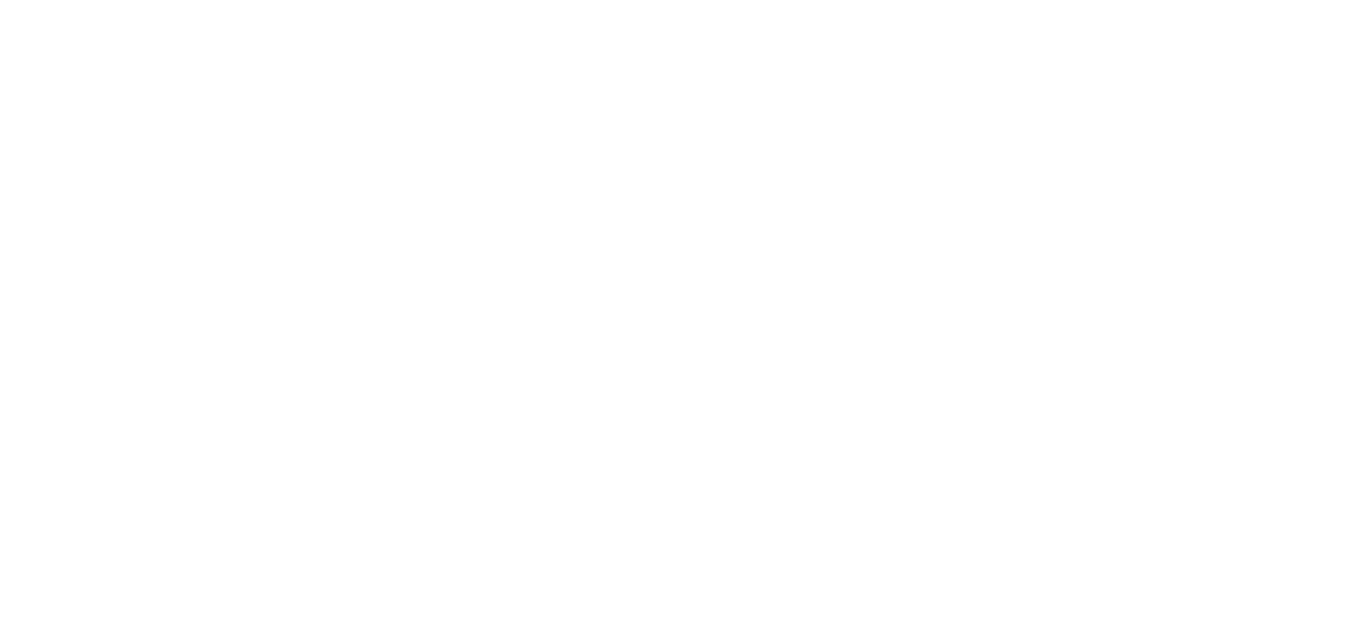 scroll, scrollTop: 873, scrollLeft: 0, axis: vertical 